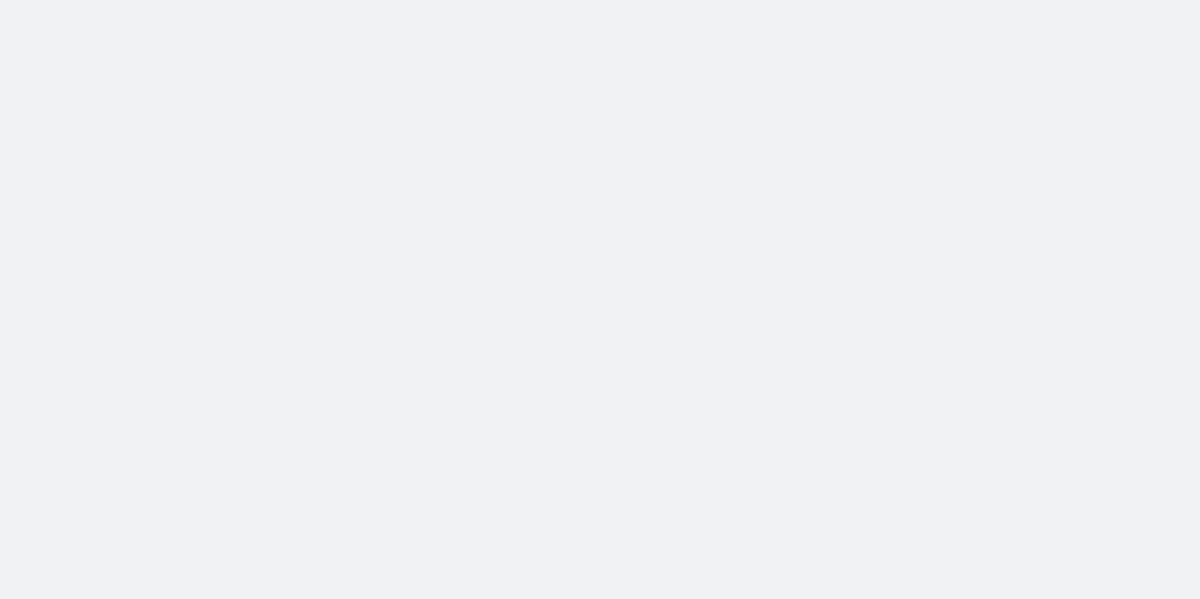 scroll, scrollTop: 0, scrollLeft: 0, axis: both 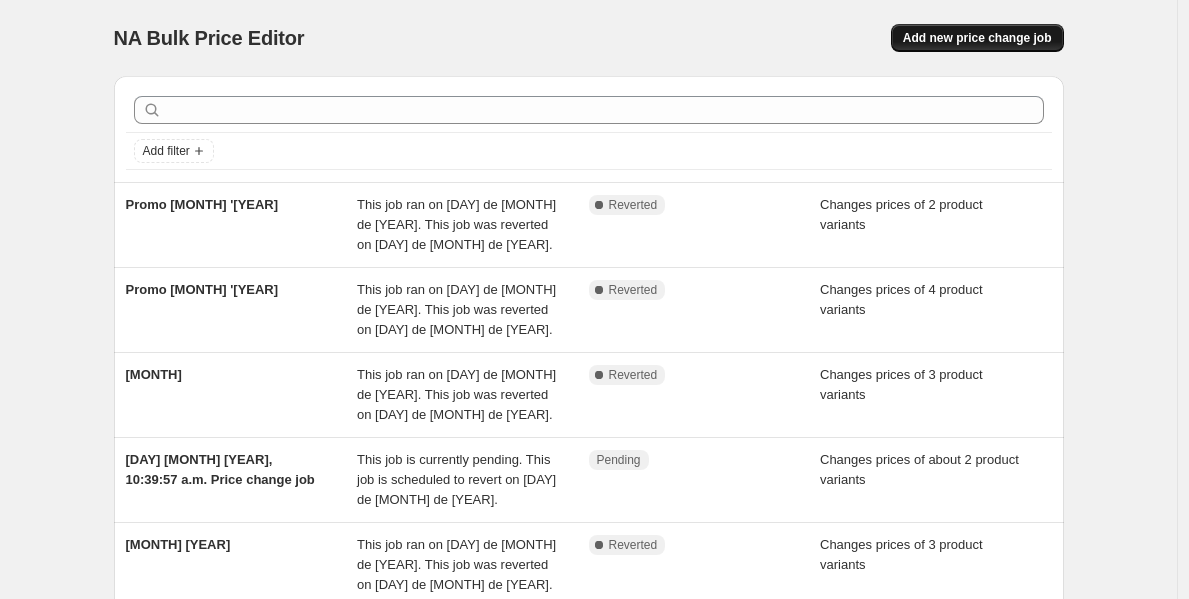 click on "Add new price change job" at bounding box center (977, 38) 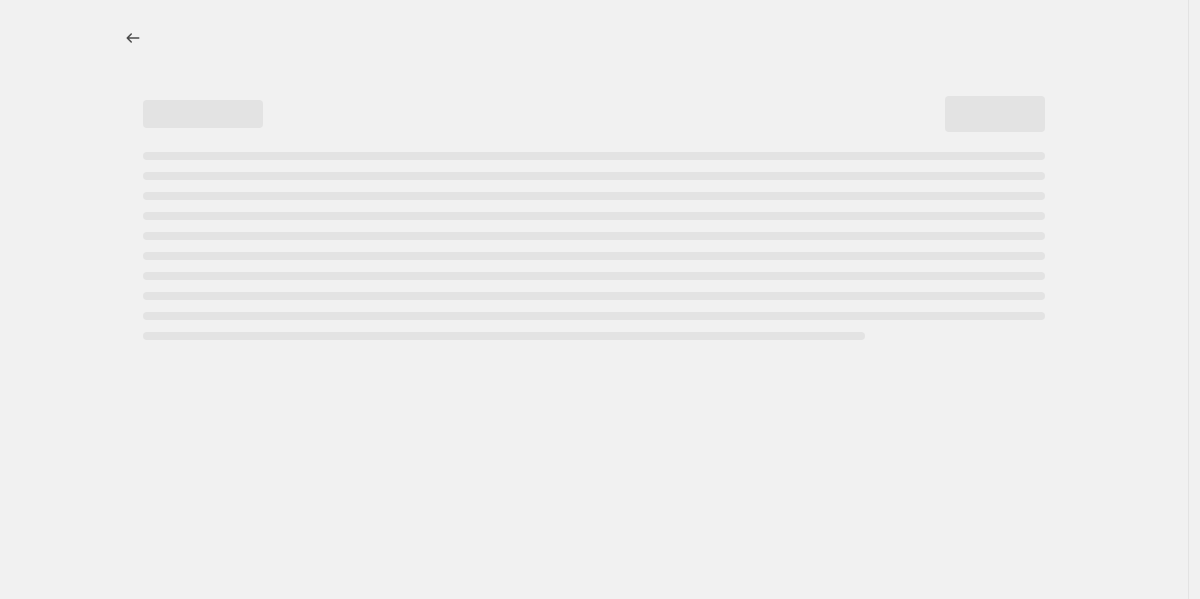 select on "percentage" 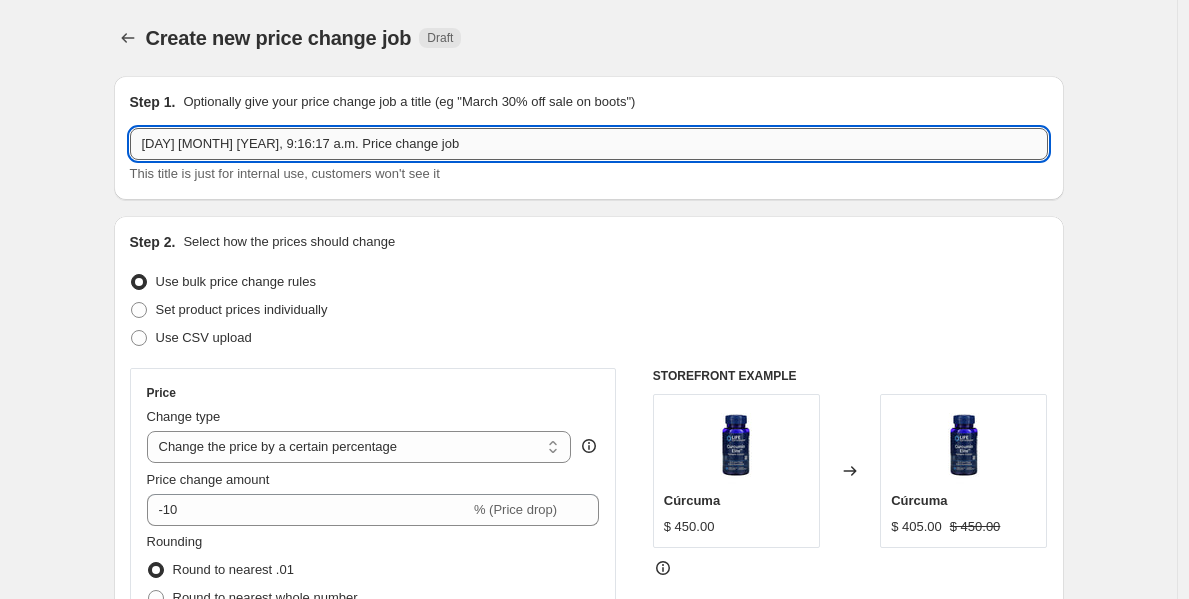 click on "[DAY] [MONTH] [YEAR], 9:16:17 a.m. Price change job" at bounding box center (589, 144) 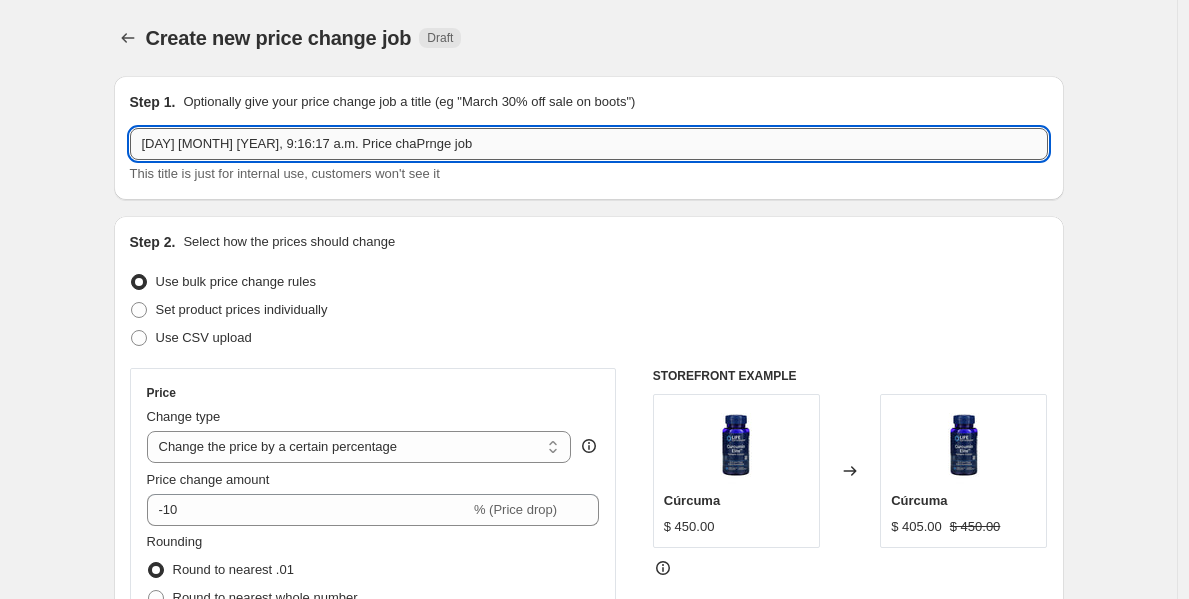 click on "[DAY] [MONTH] [YEAR], 9:16:17 a.m. Price chaPrnge job" at bounding box center (589, 144) 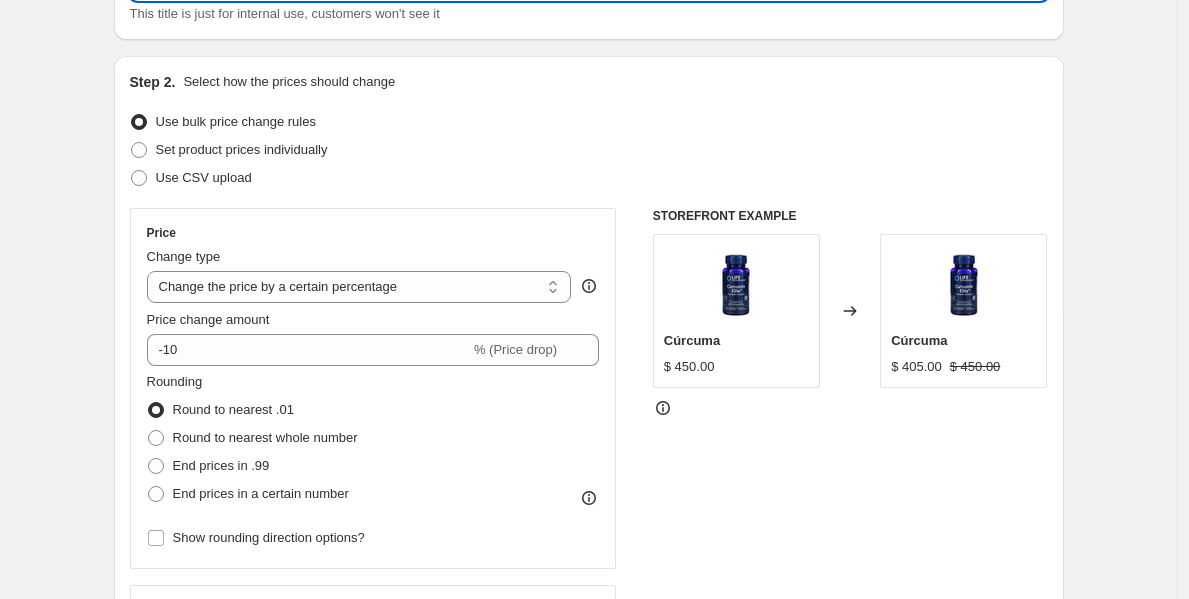 scroll, scrollTop: 162, scrollLeft: 0, axis: vertical 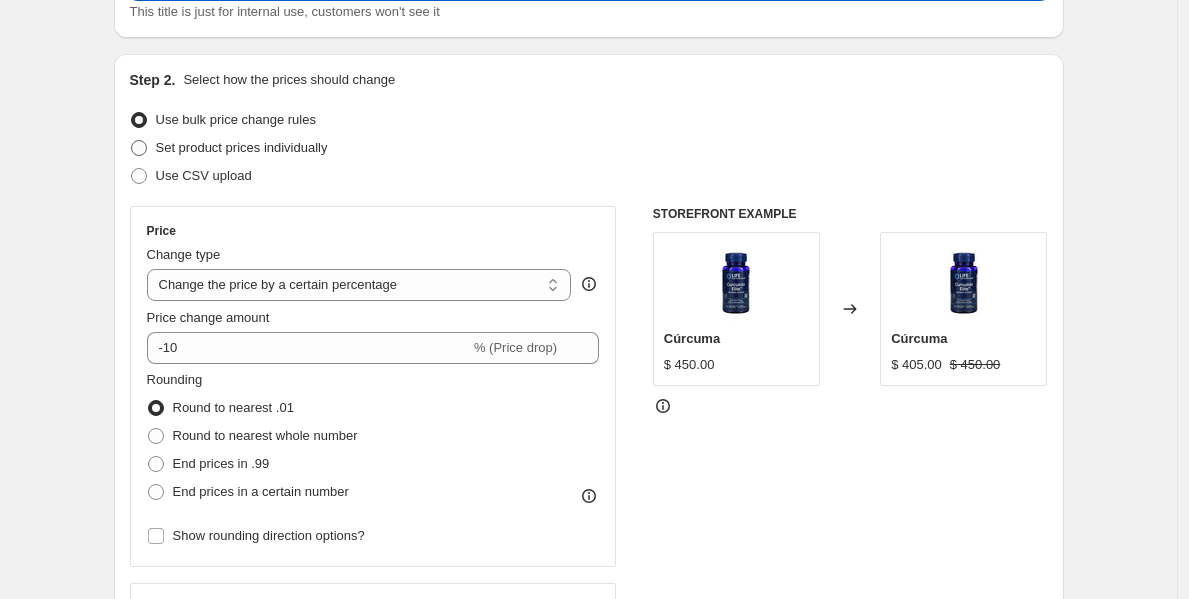 type on "Promo [MONTH] '[YEAR]" 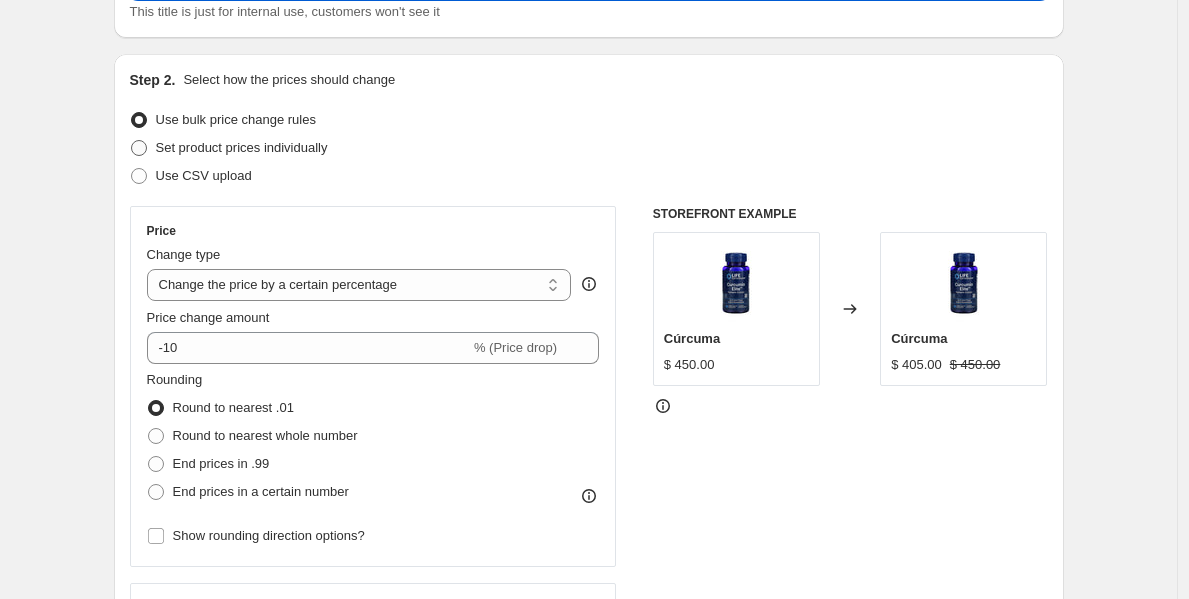 radio on "true" 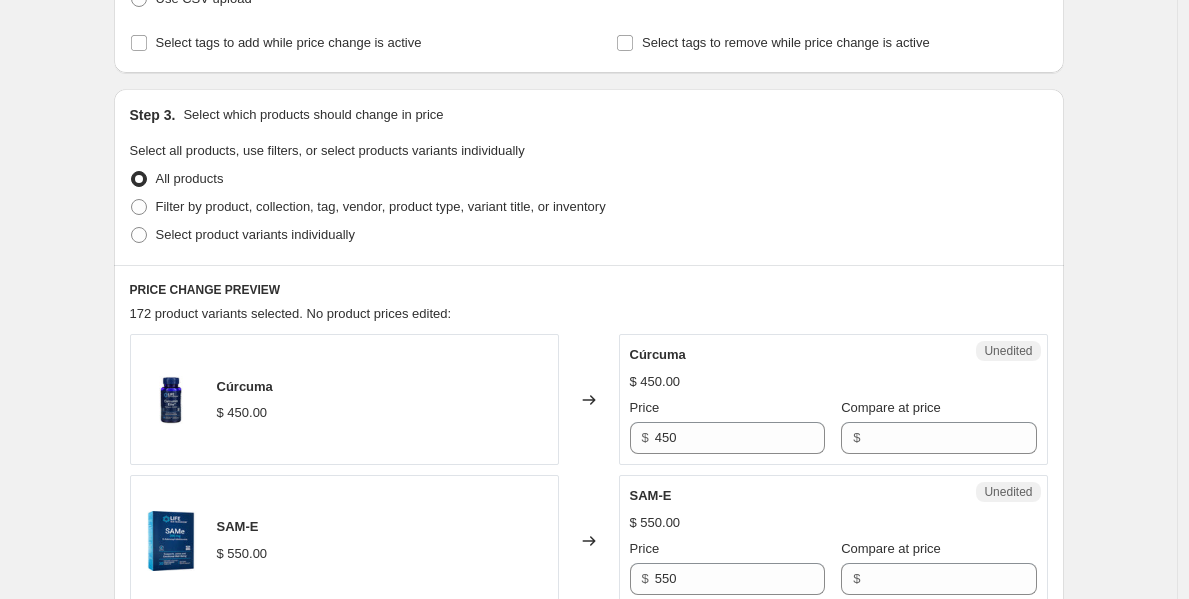 scroll, scrollTop: 347, scrollLeft: 0, axis: vertical 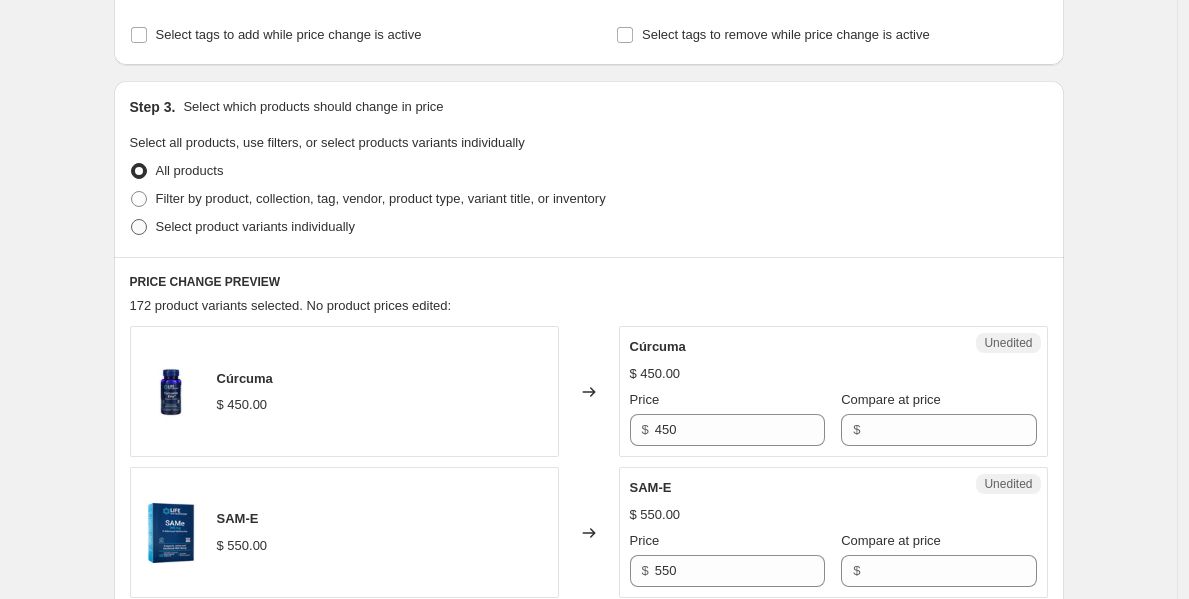 click on "Select product variants individually" at bounding box center [255, 226] 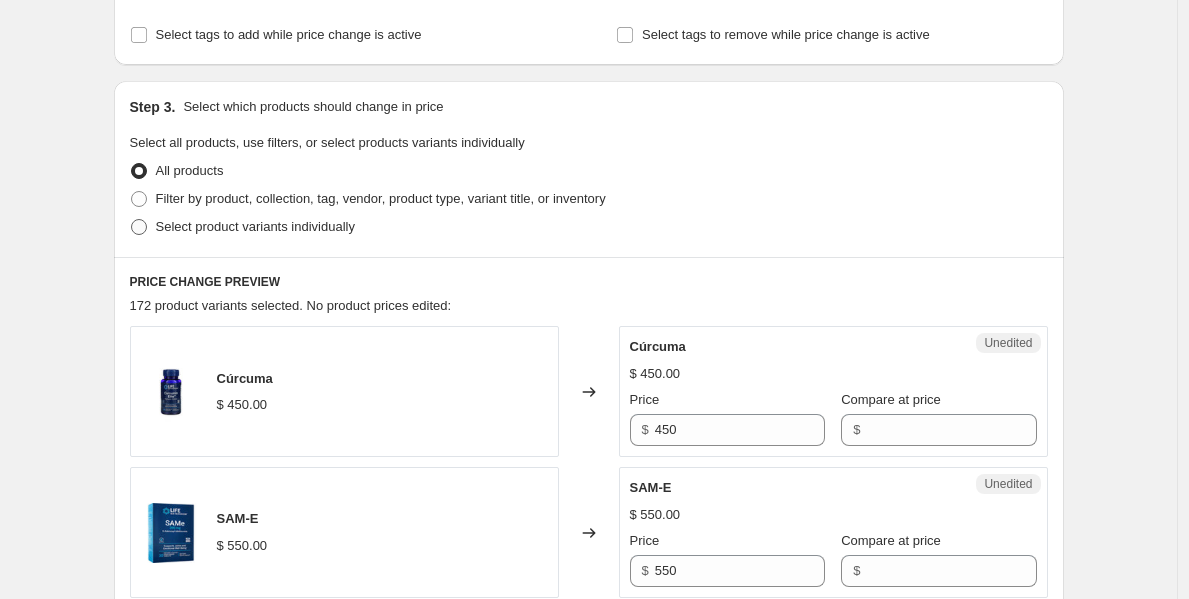 radio on "true" 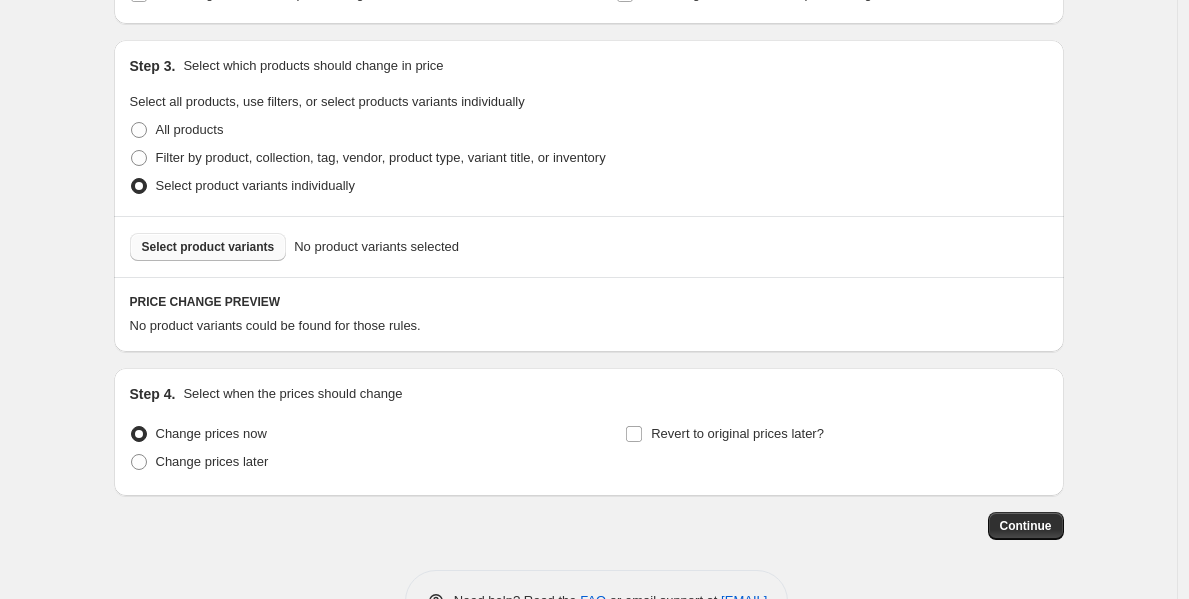 scroll, scrollTop: 389, scrollLeft: 0, axis: vertical 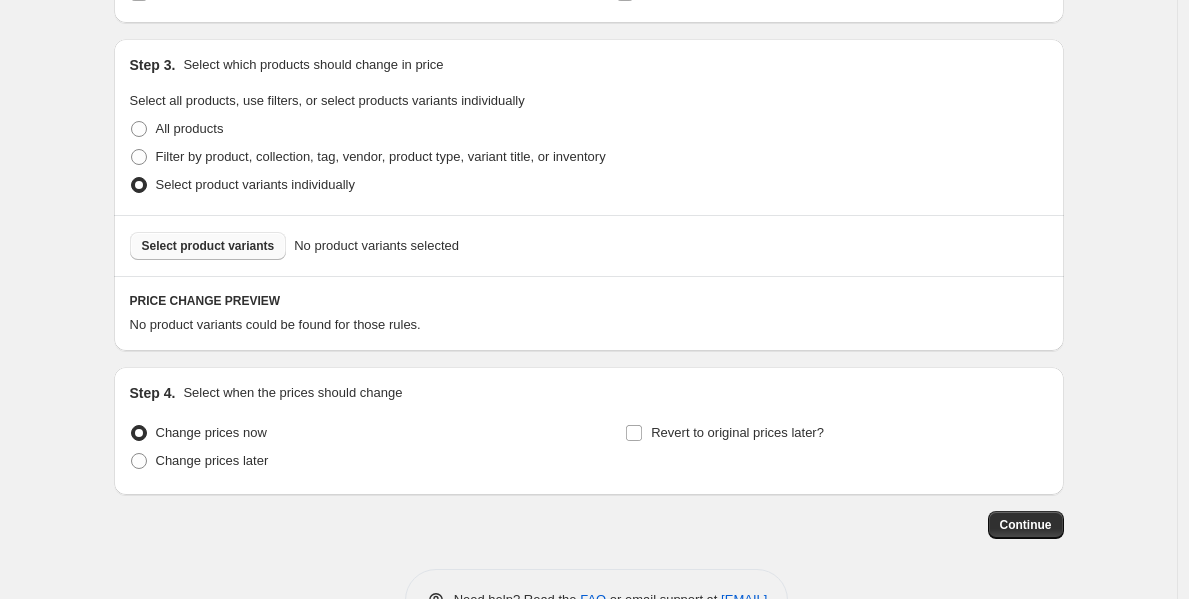 click on "Select product variants" at bounding box center (208, 246) 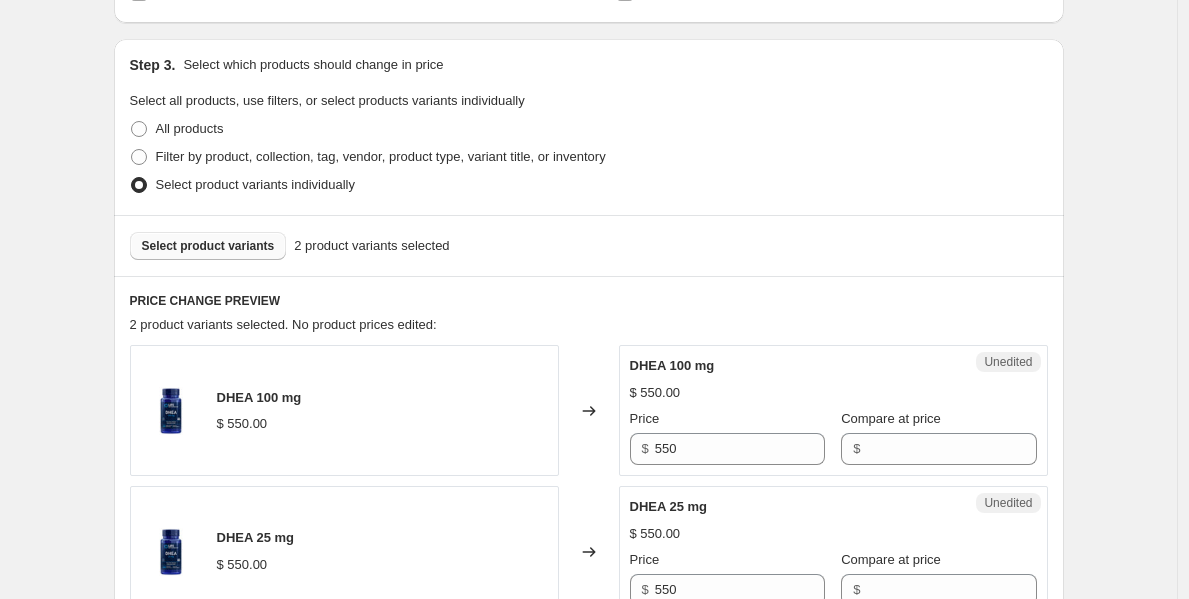 click on "Select product variants" at bounding box center [208, 246] 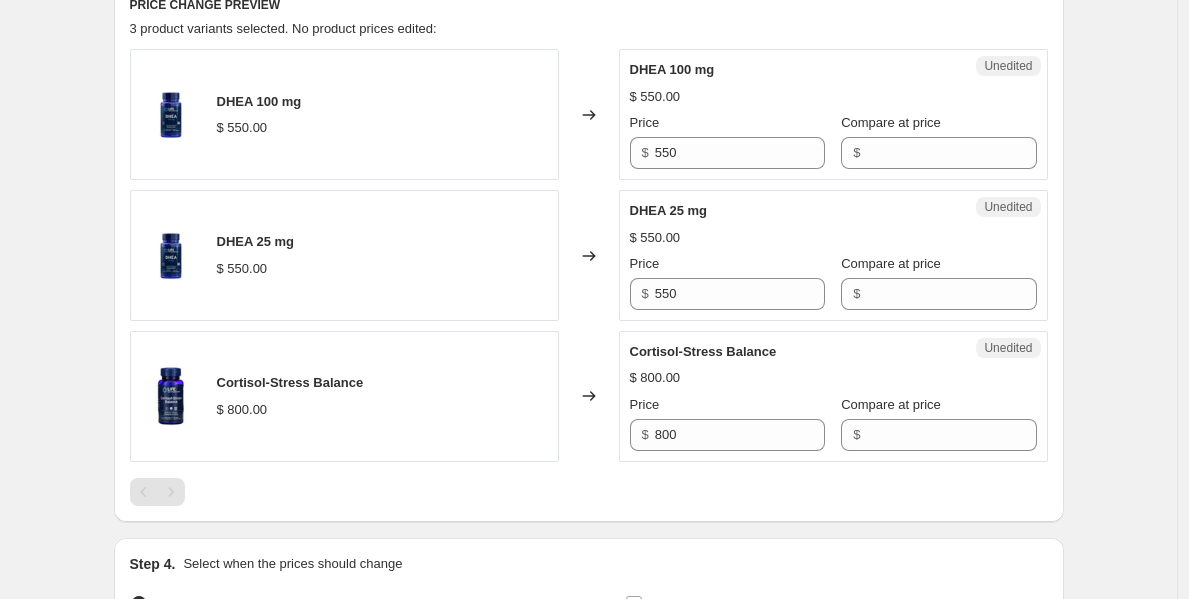 scroll, scrollTop: 691, scrollLeft: 0, axis: vertical 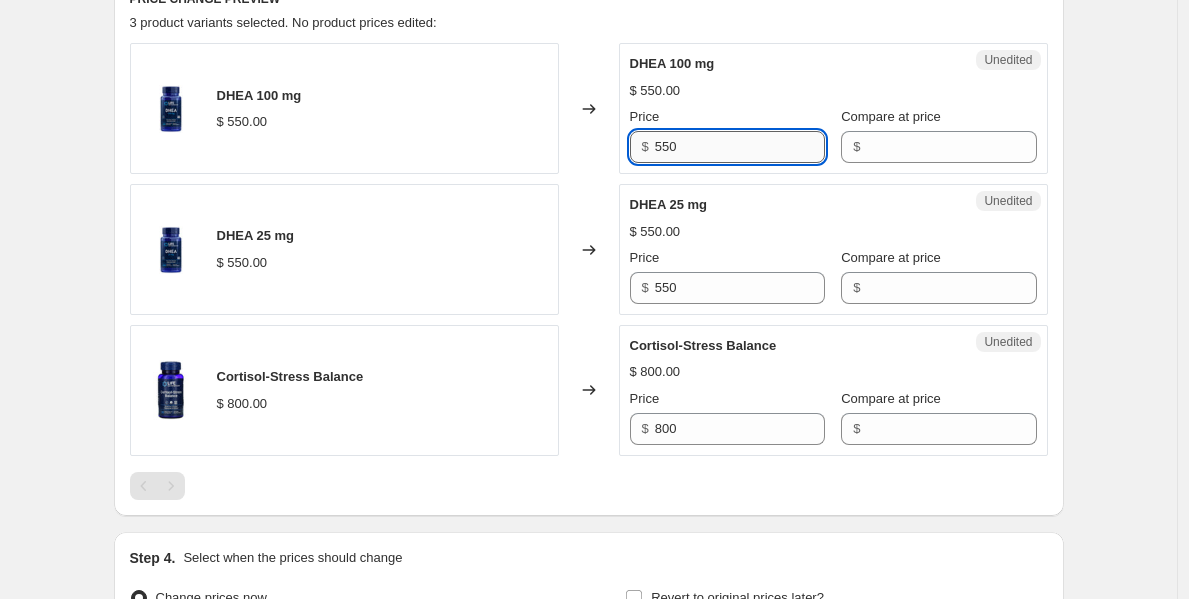 click on "550" at bounding box center [740, 147] 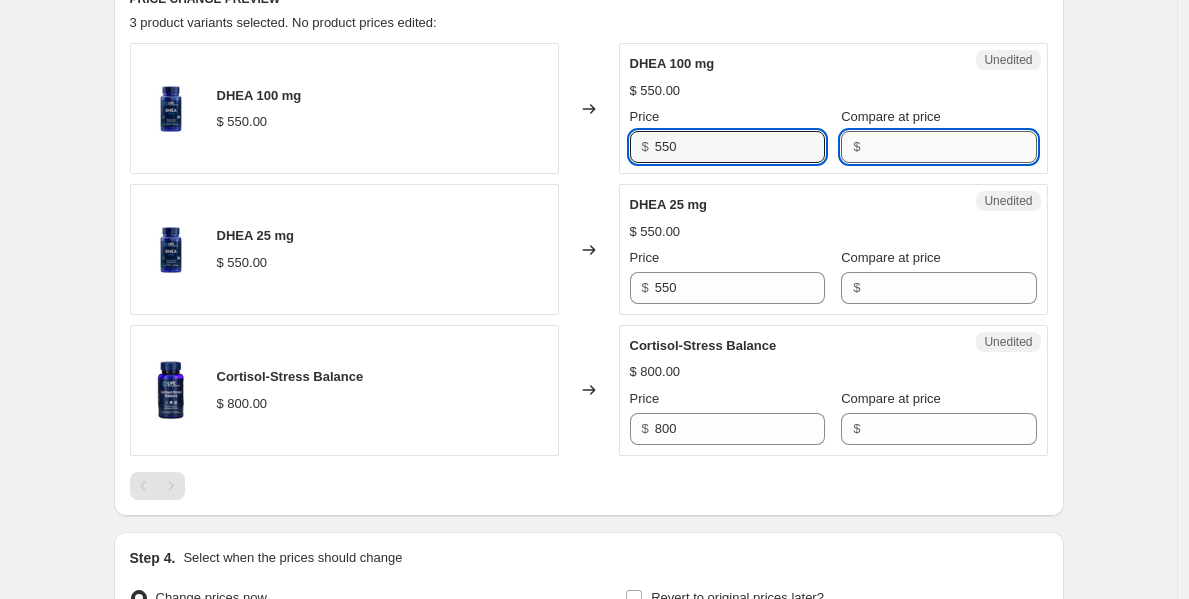 click on "Compare at price" at bounding box center [951, 147] 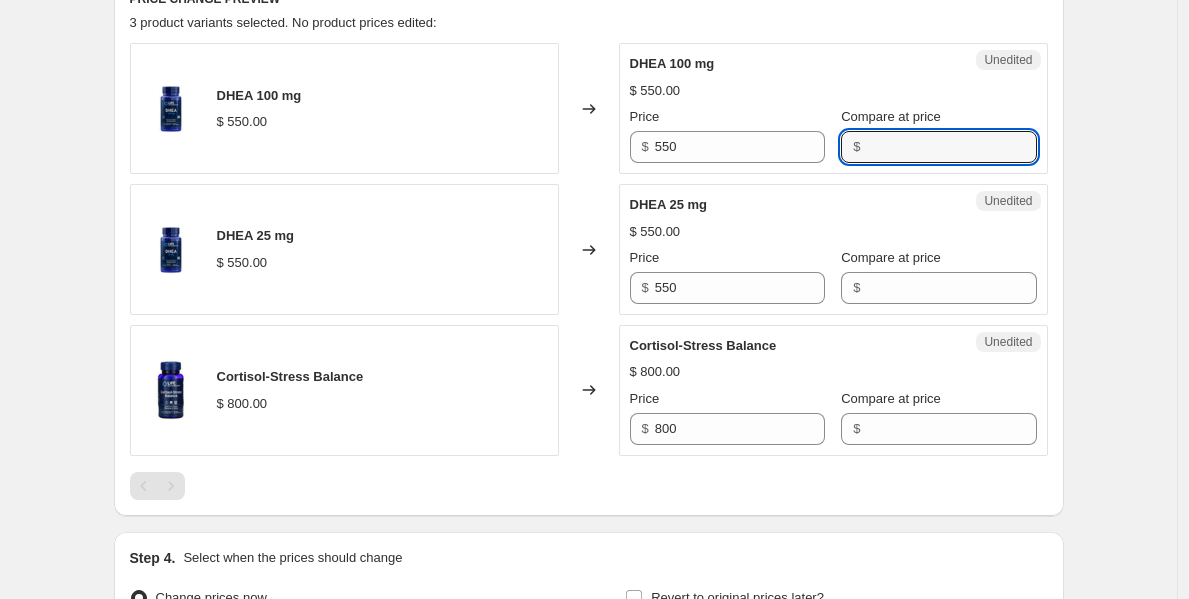 paste on "550" 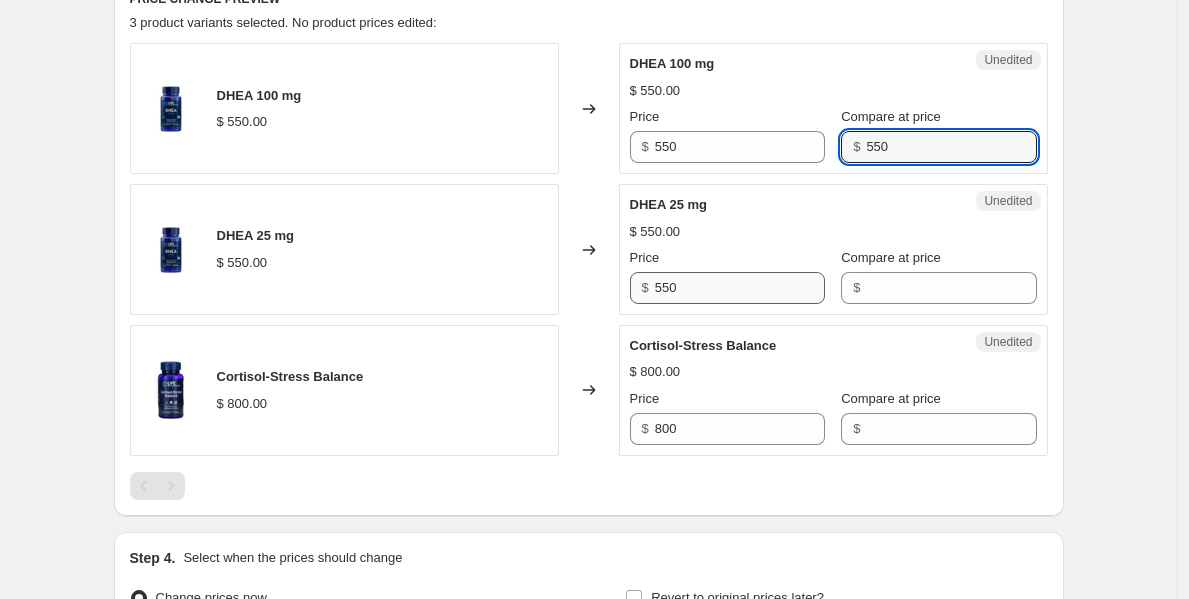 type on "550" 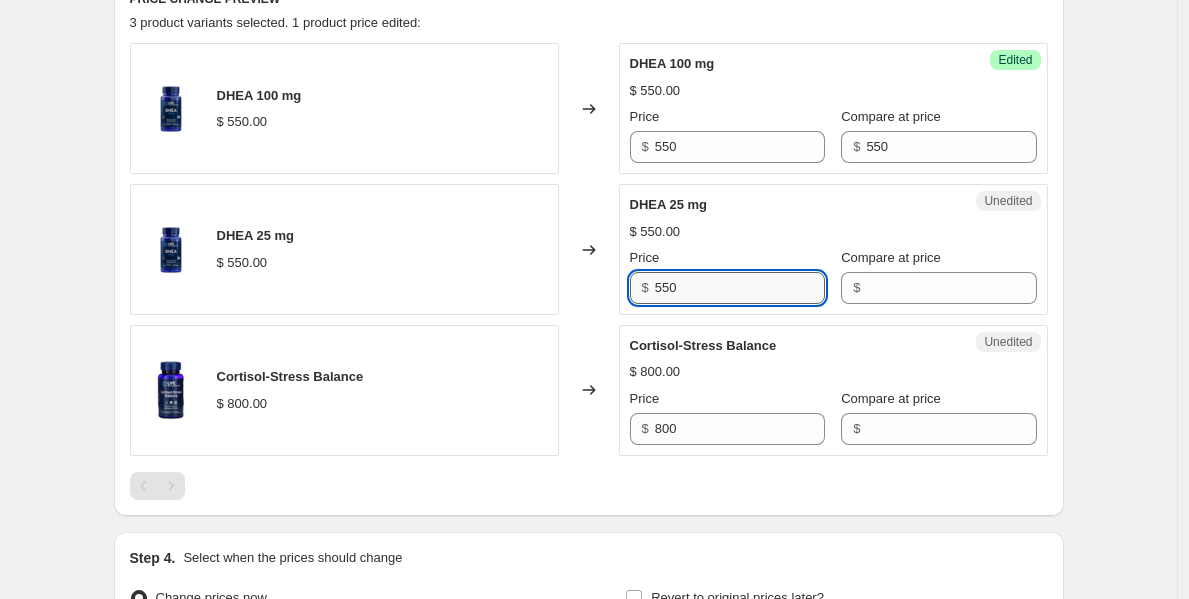 click on "550" at bounding box center [740, 288] 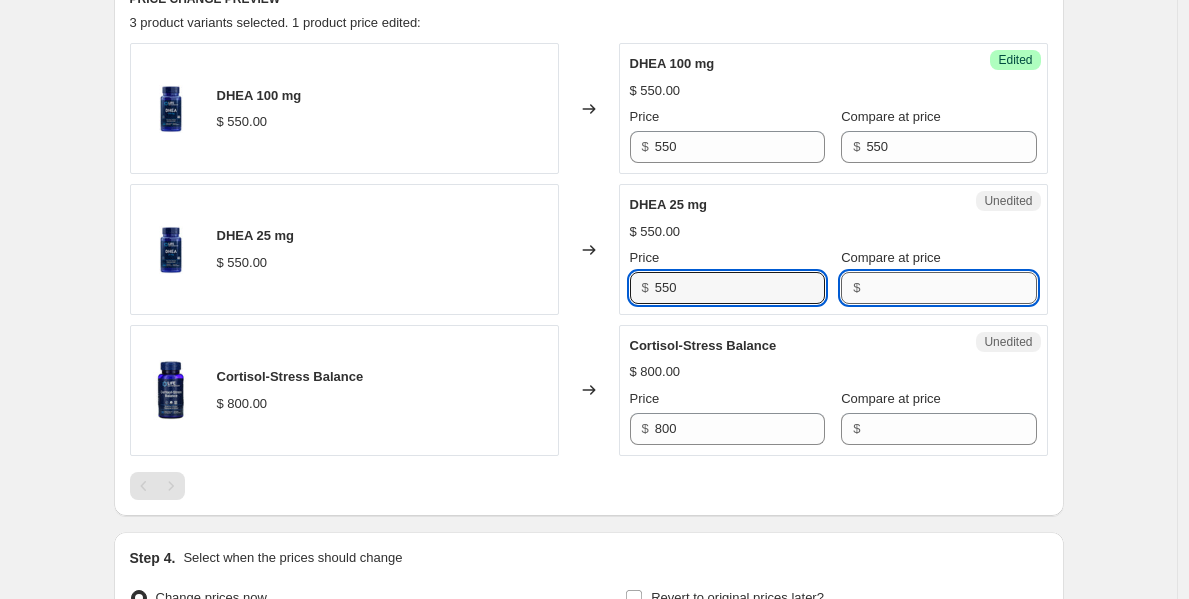 click on "Compare at price" at bounding box center (951, 288) 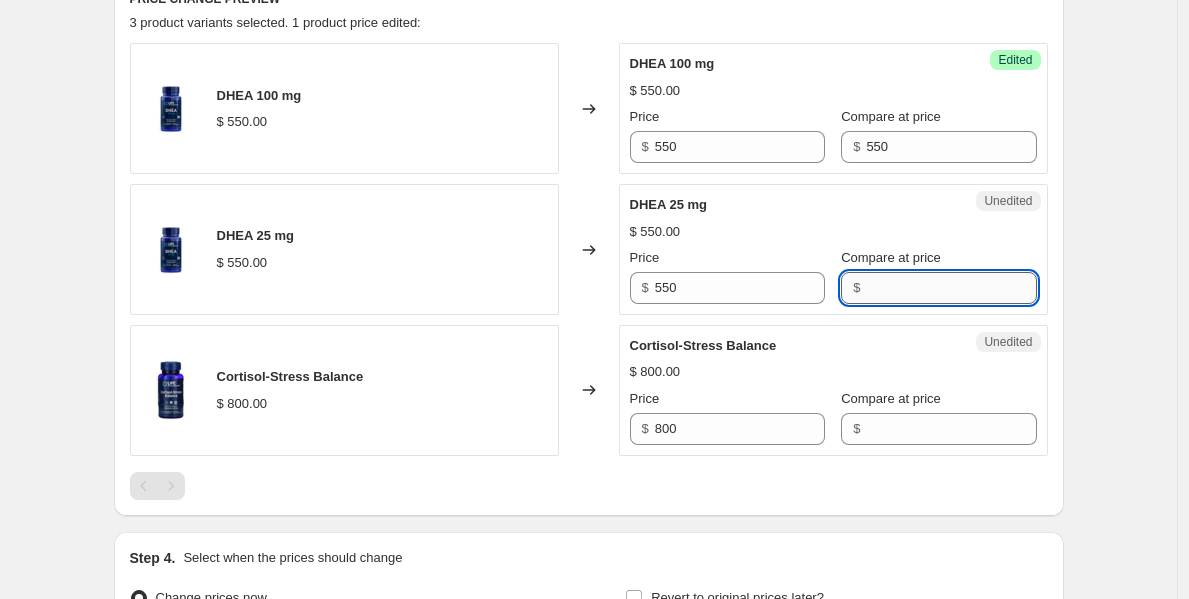 paste on "550" 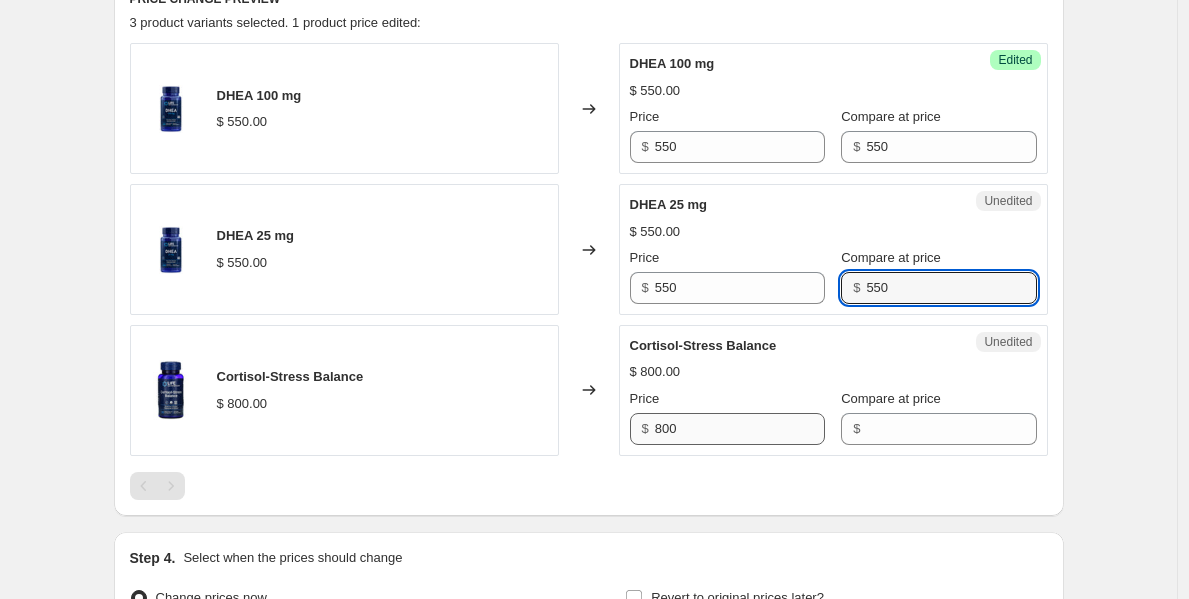 type on "550" 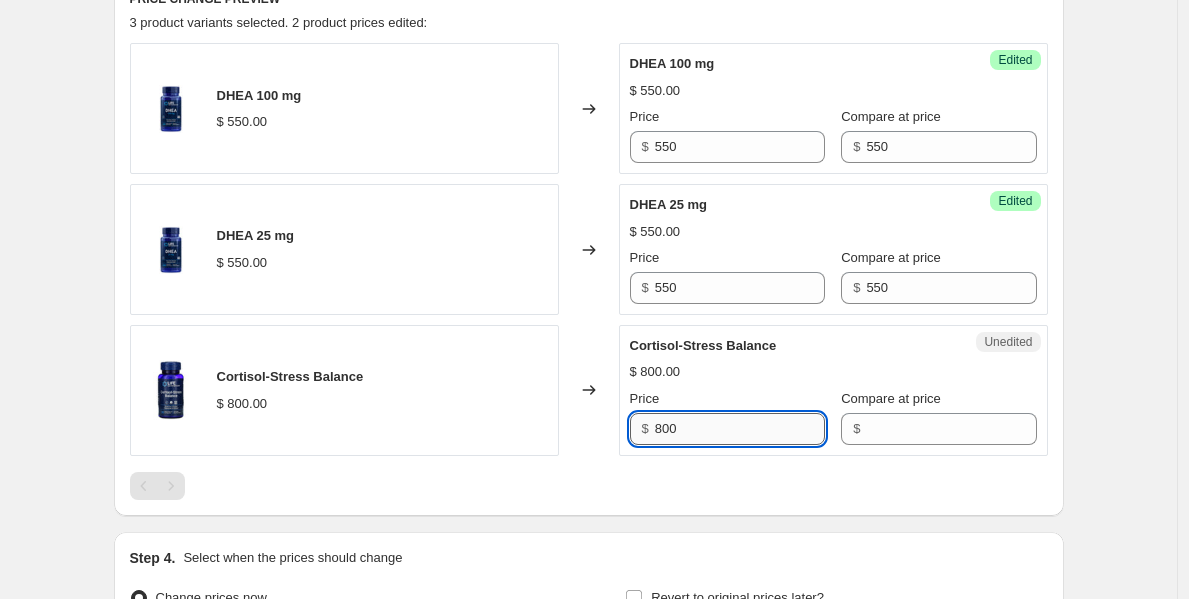 click on "800" at bounding box center [740, 429] 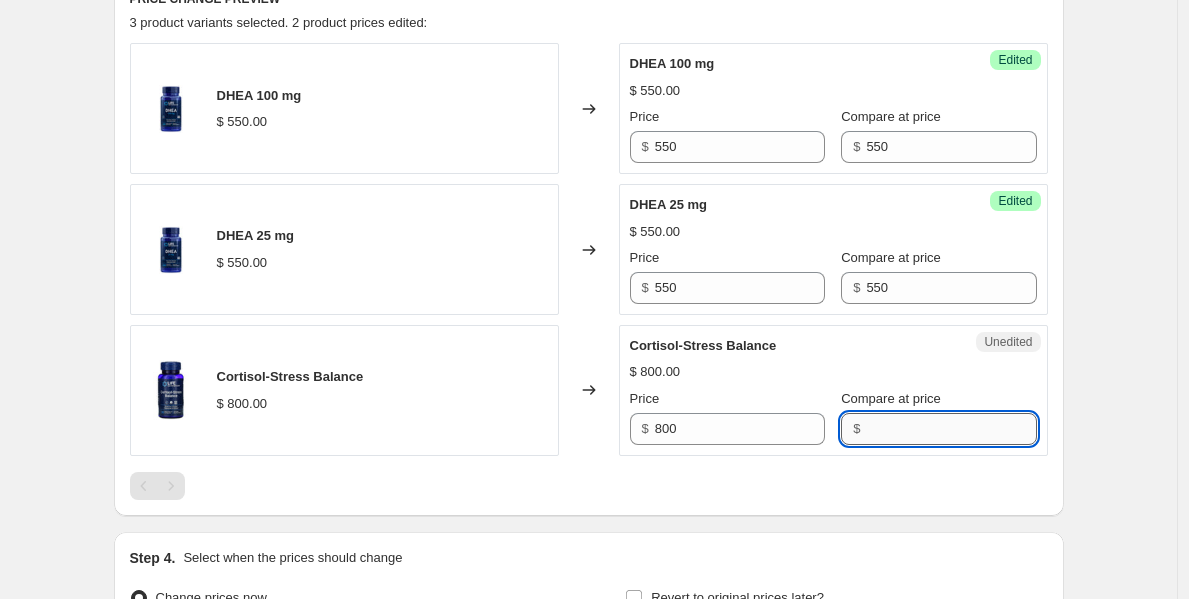 click on "Compare at price" at bounding box center [951, 429] 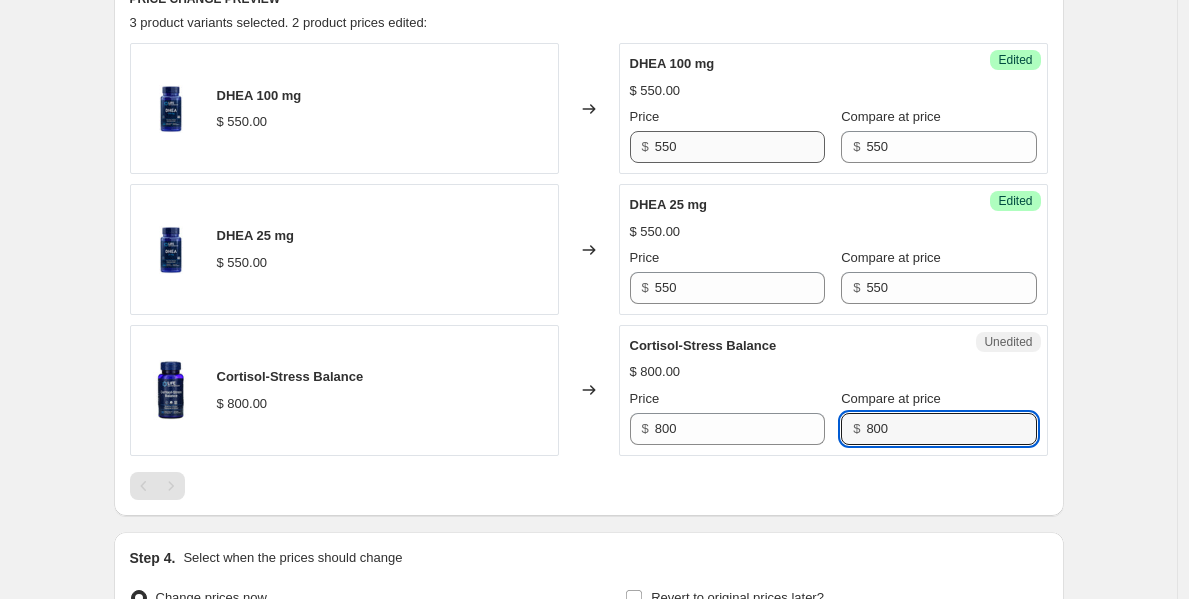 type on "800" 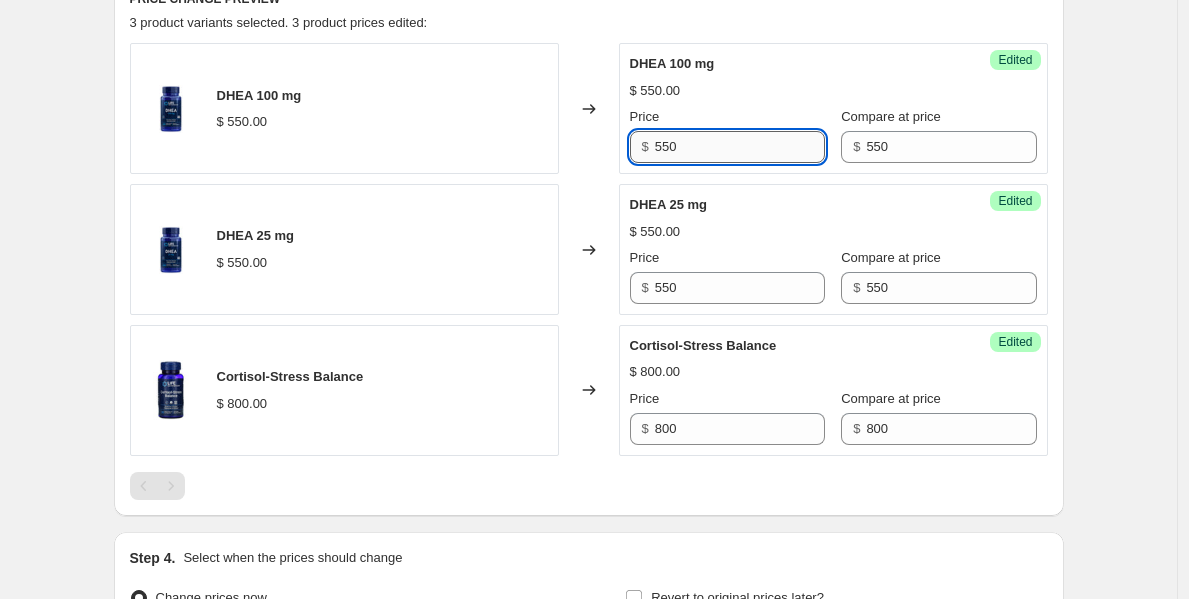 click on "550" at bounding box center (740, 147) 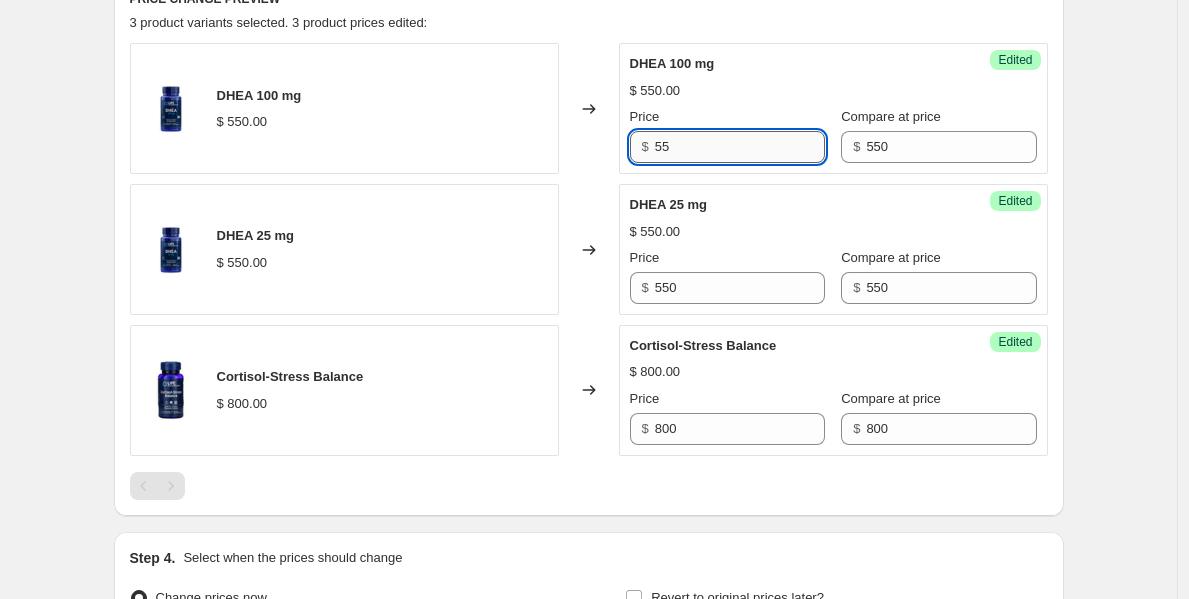 type on "5" 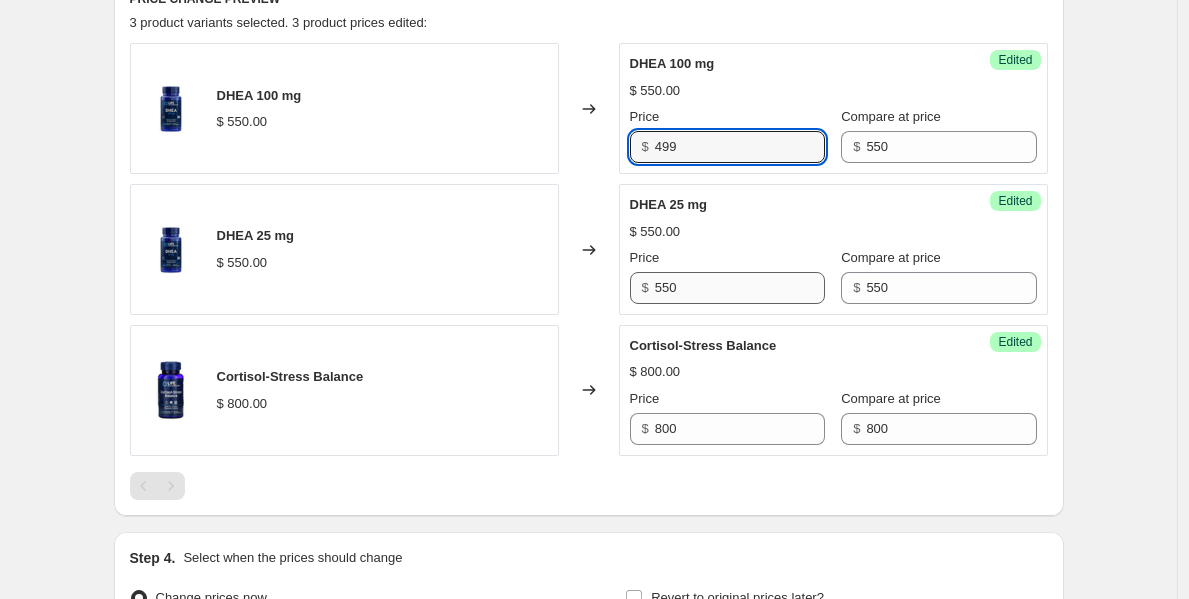 type on "499" 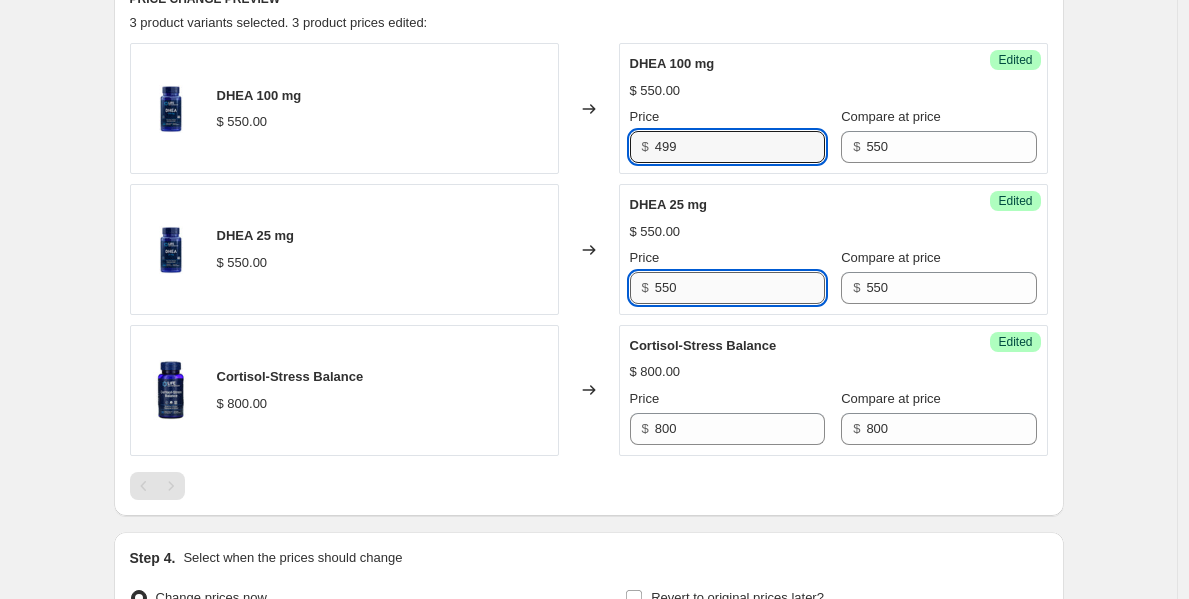 click on "550" at bounding box center (740, 288) 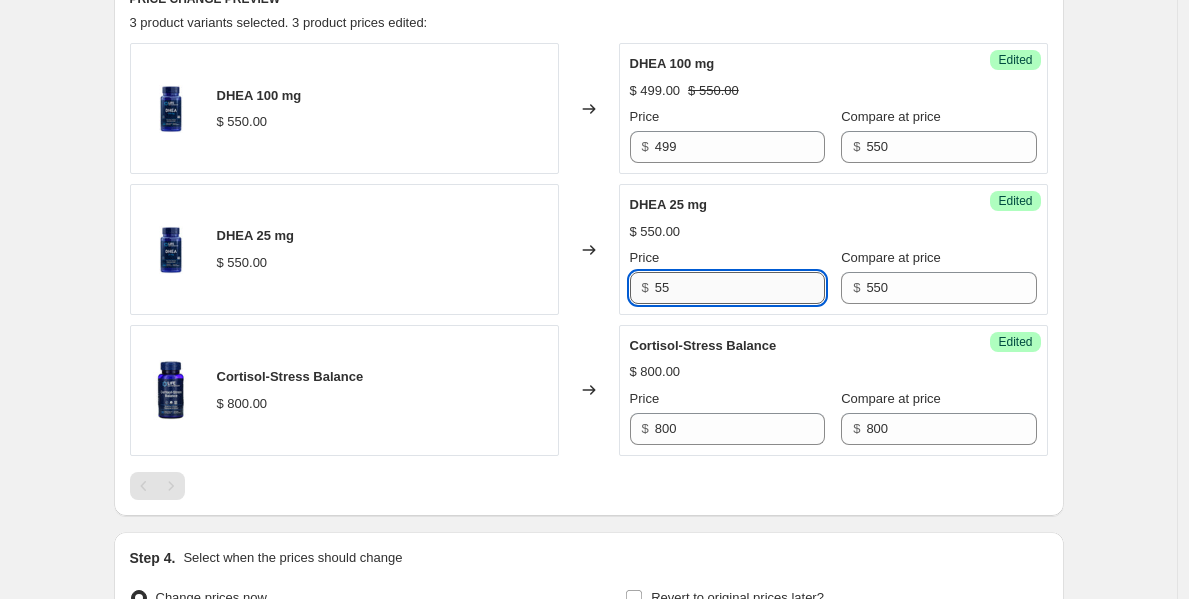 type on "5" 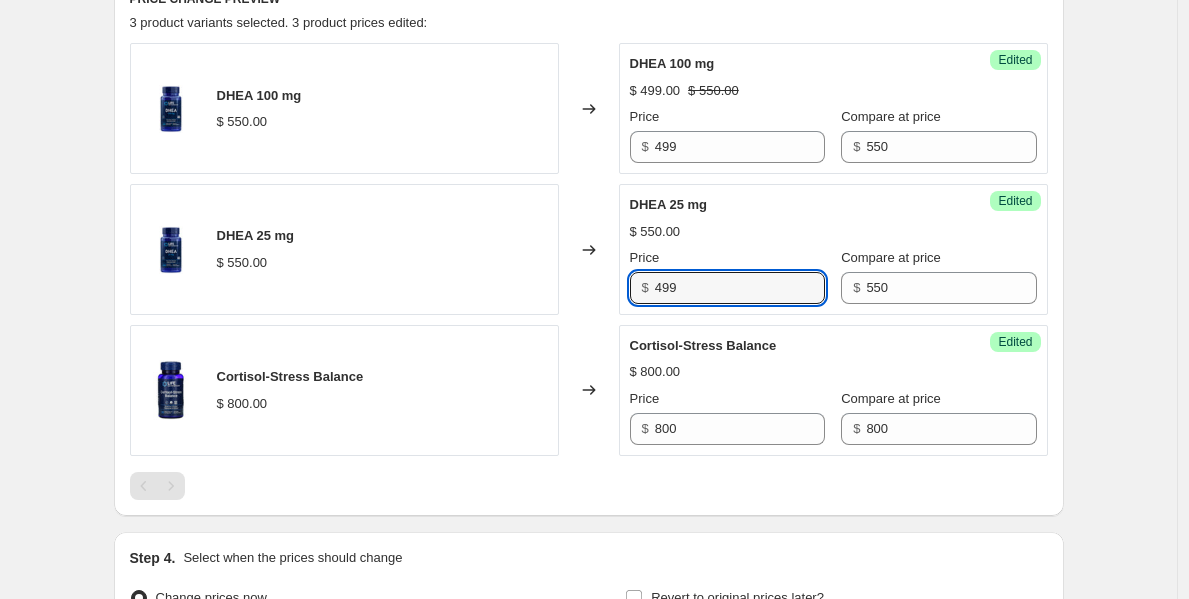 type on "499" 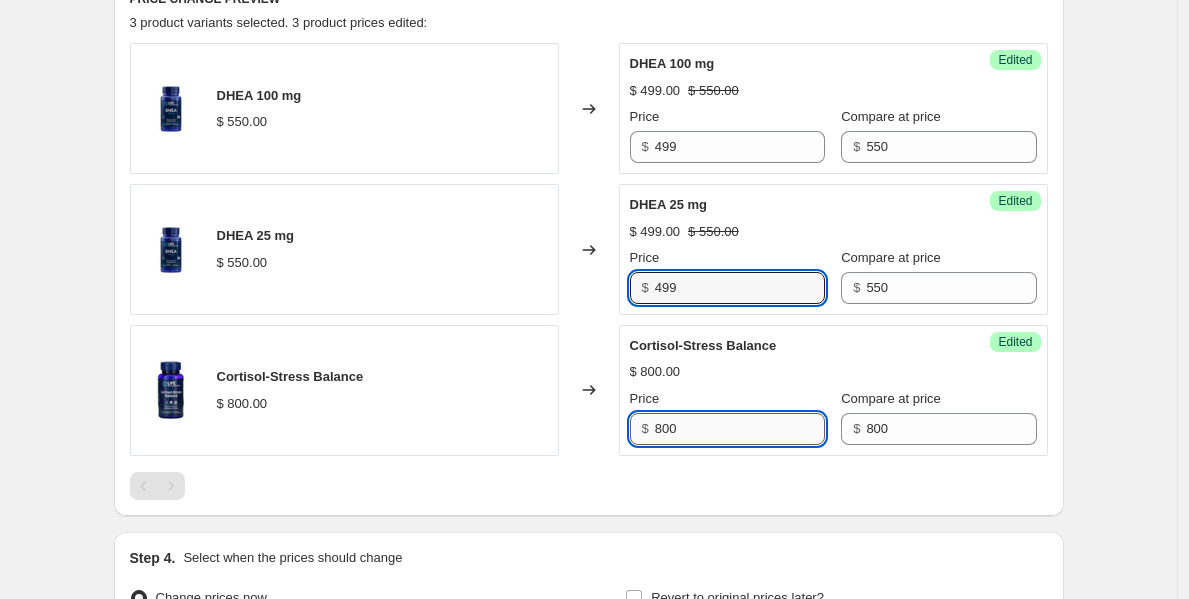 click on "800" at bounding box center (740, 429) 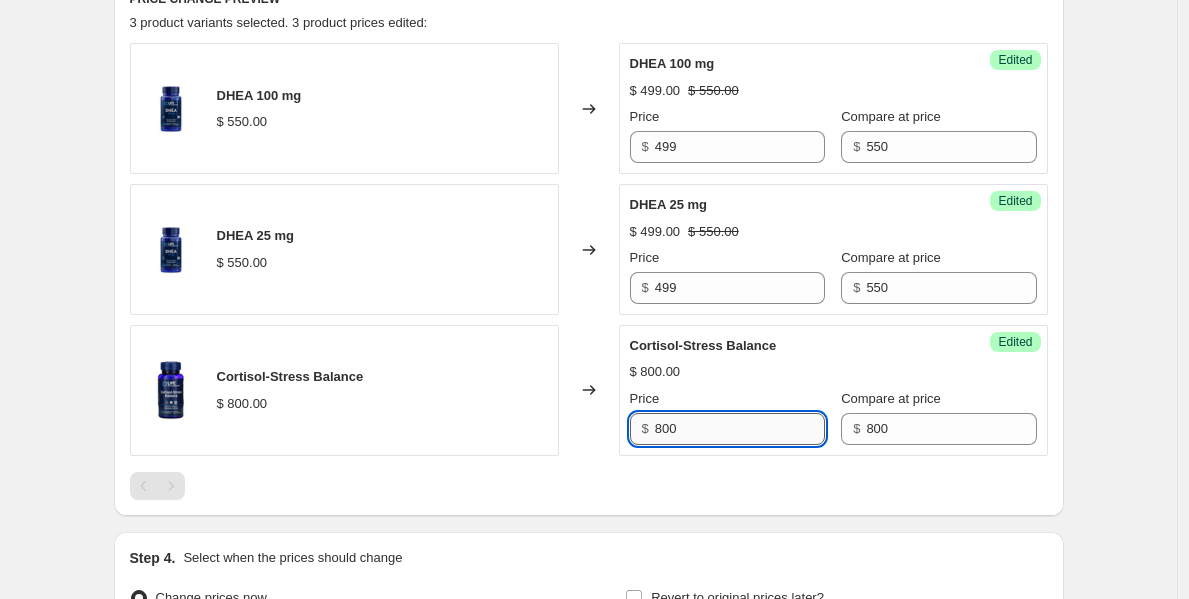 click on "800" at bounding box center (740, 429) 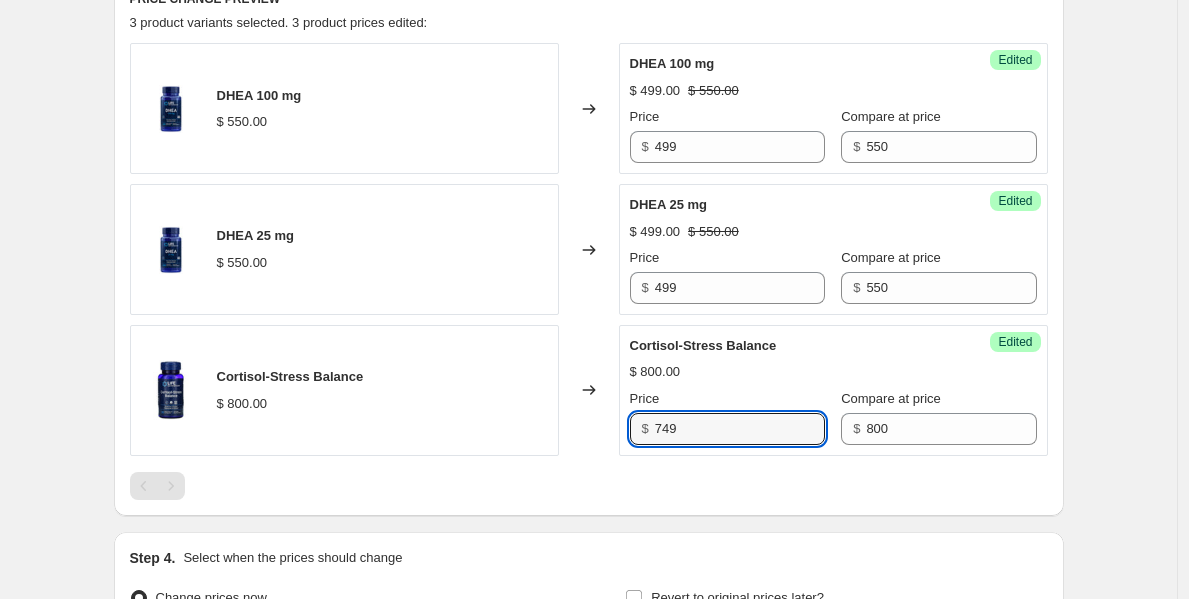 type on "749" 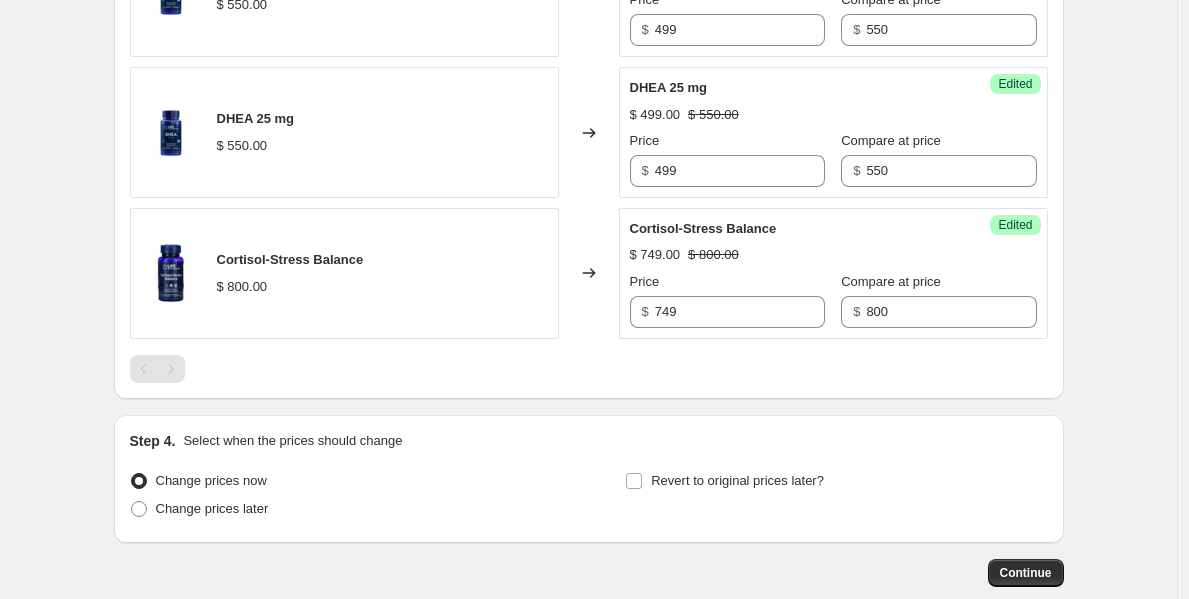 scroll, scrollTop: 918, scrollLeft: 0, axis: vertical 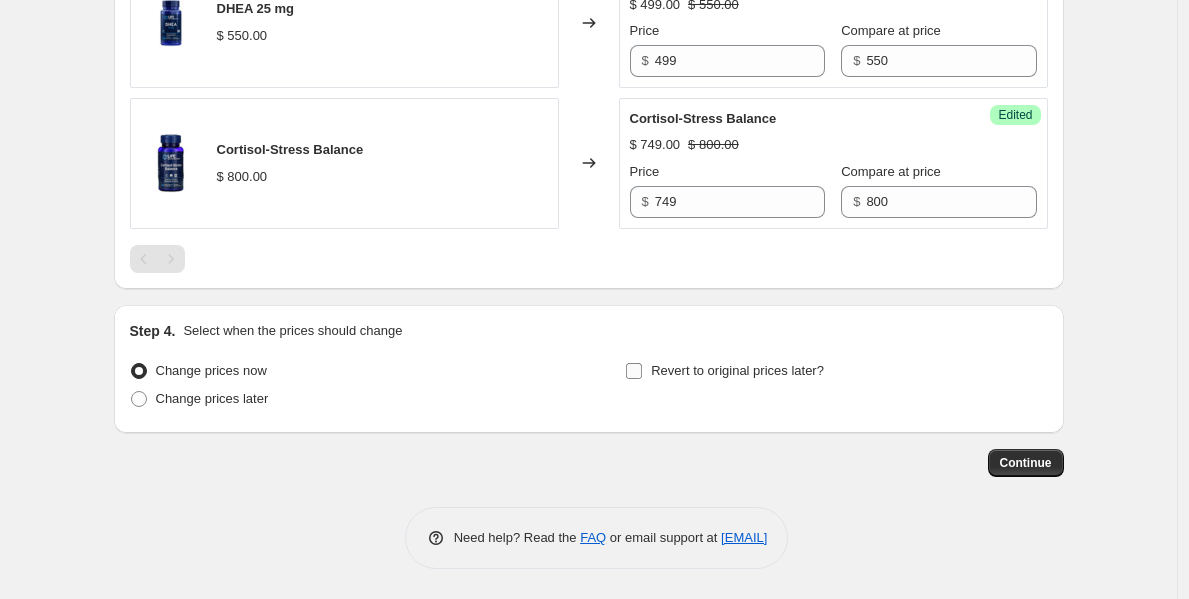 click on "Revert to original prices later?" at bounding box center (634, 371) 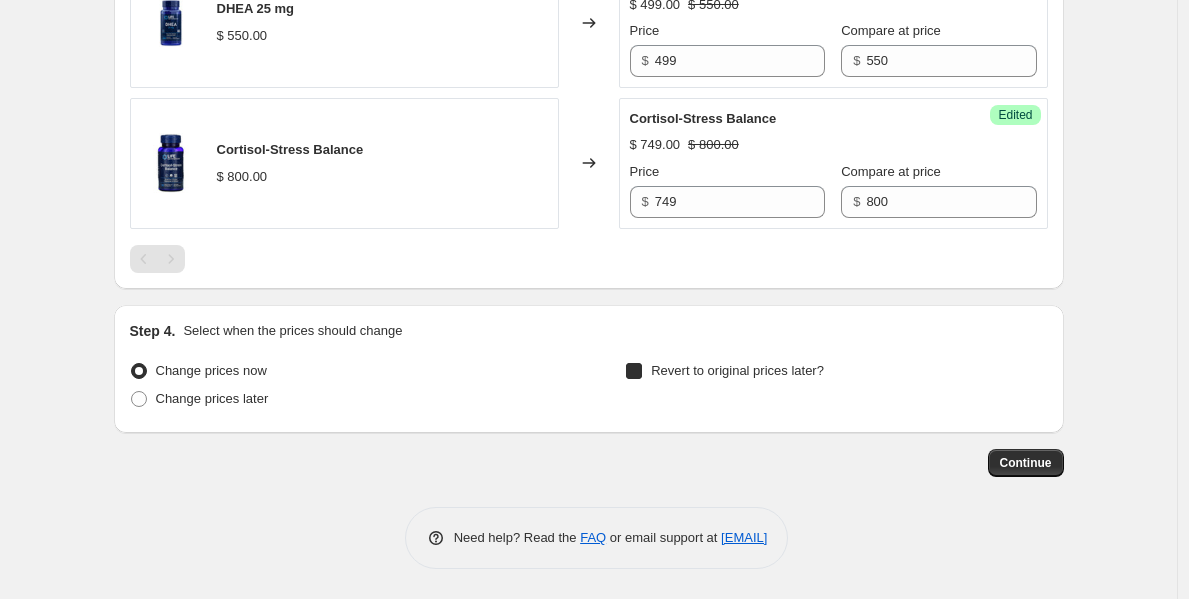 checkbox on "true" 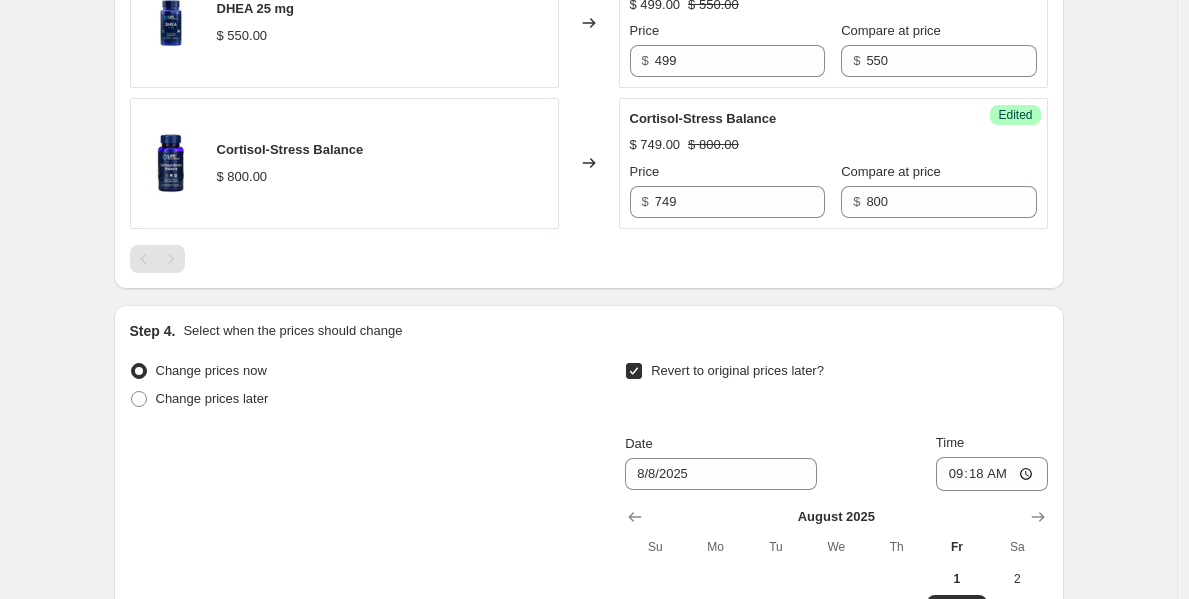 scroll, scrollTop: 1292, scrollLeft: 0, axis: vertical 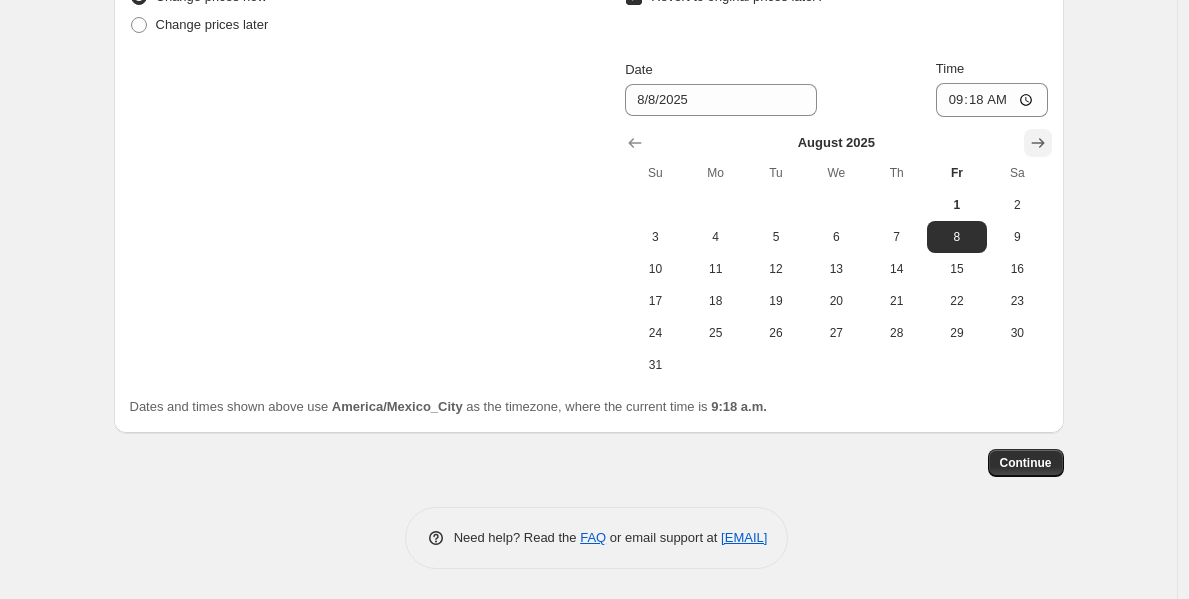 click 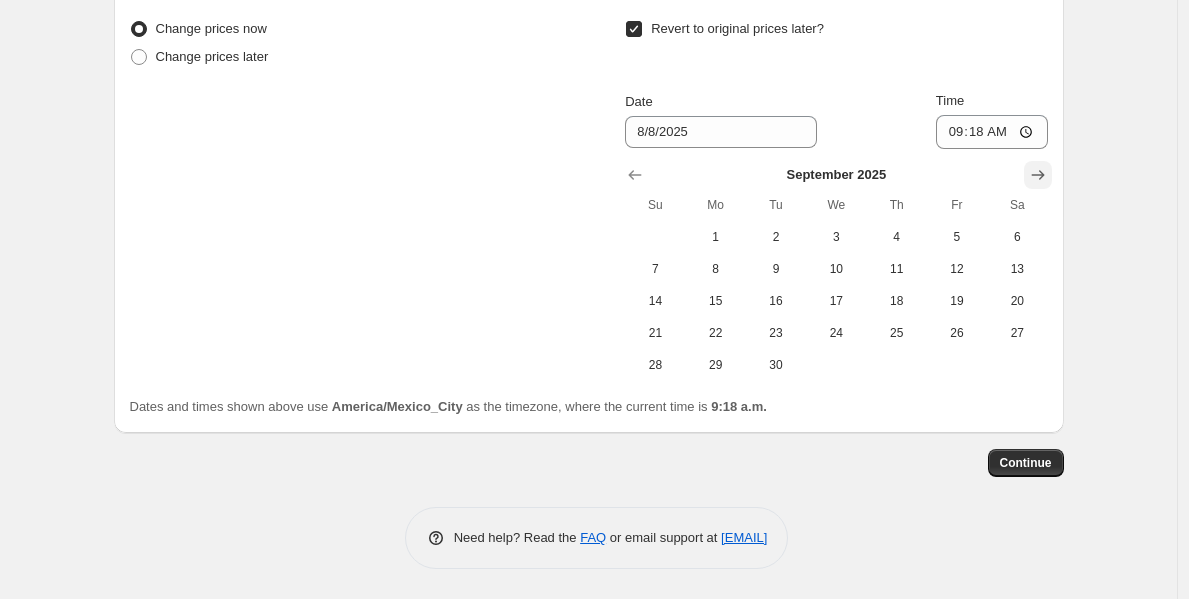 scroll, scrollTop: 1260, scrollLeft: 0, axis: vertical 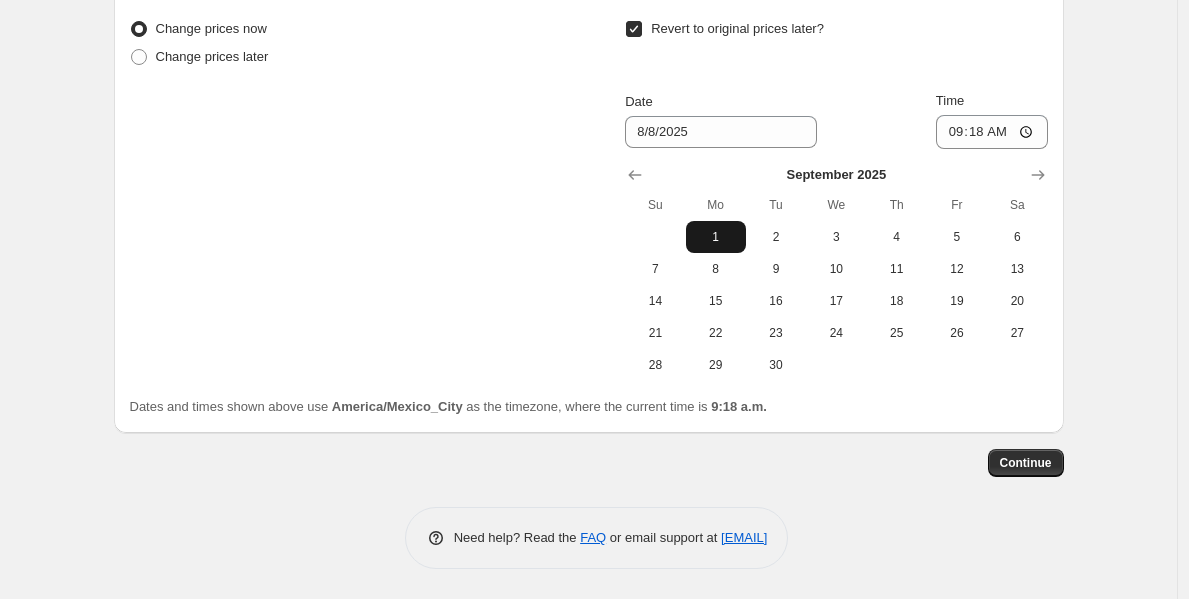 click on "1" at bounding box center (716, 237) 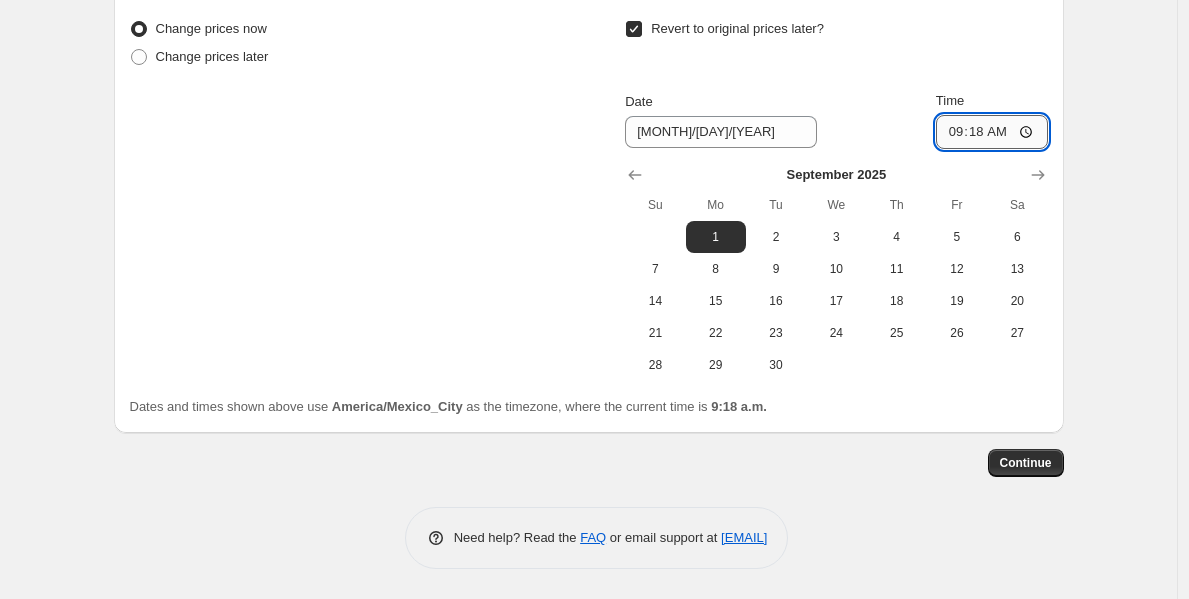 click on "09:18" at bounding box center [992, 132] 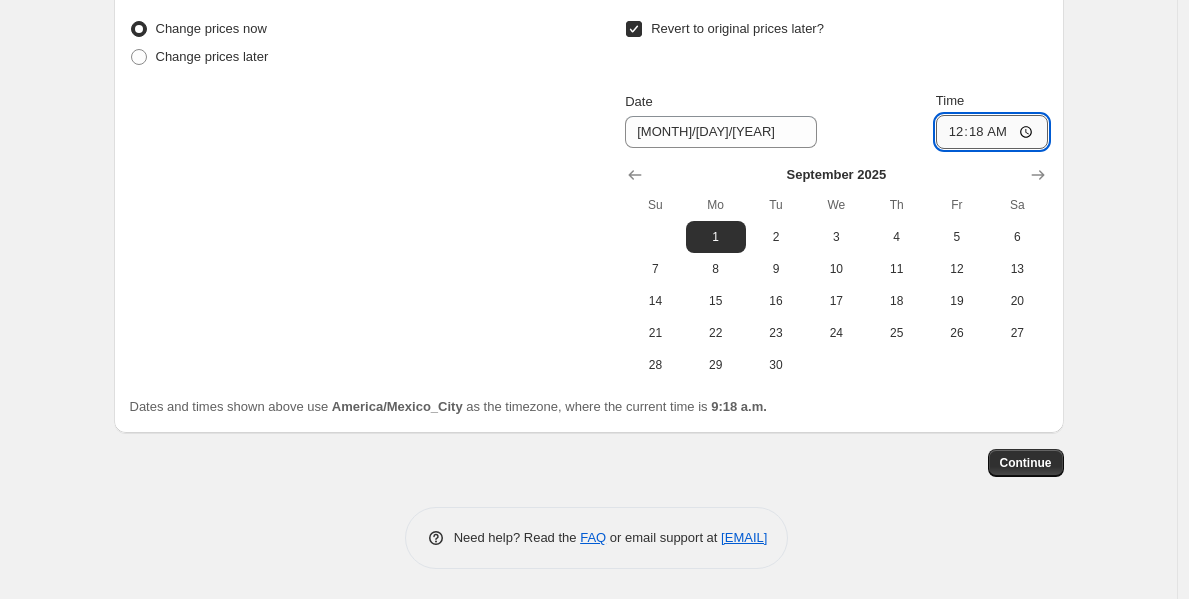 click on "00:18" at bounding box center [992, 132] 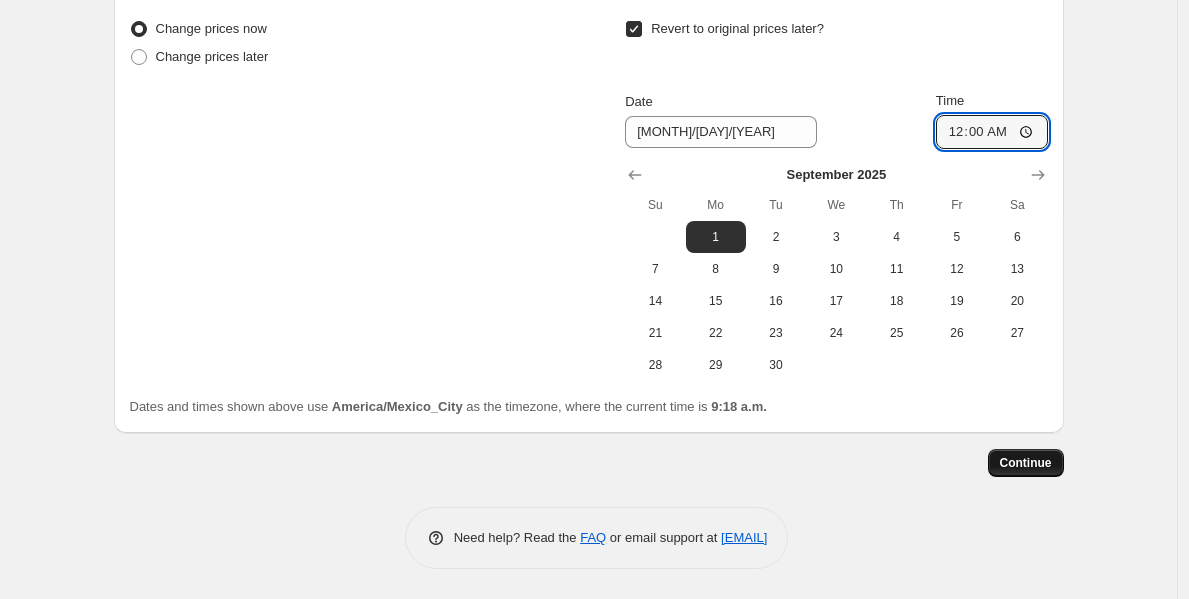 click on "Continue" at bounding box center (1026, 463) 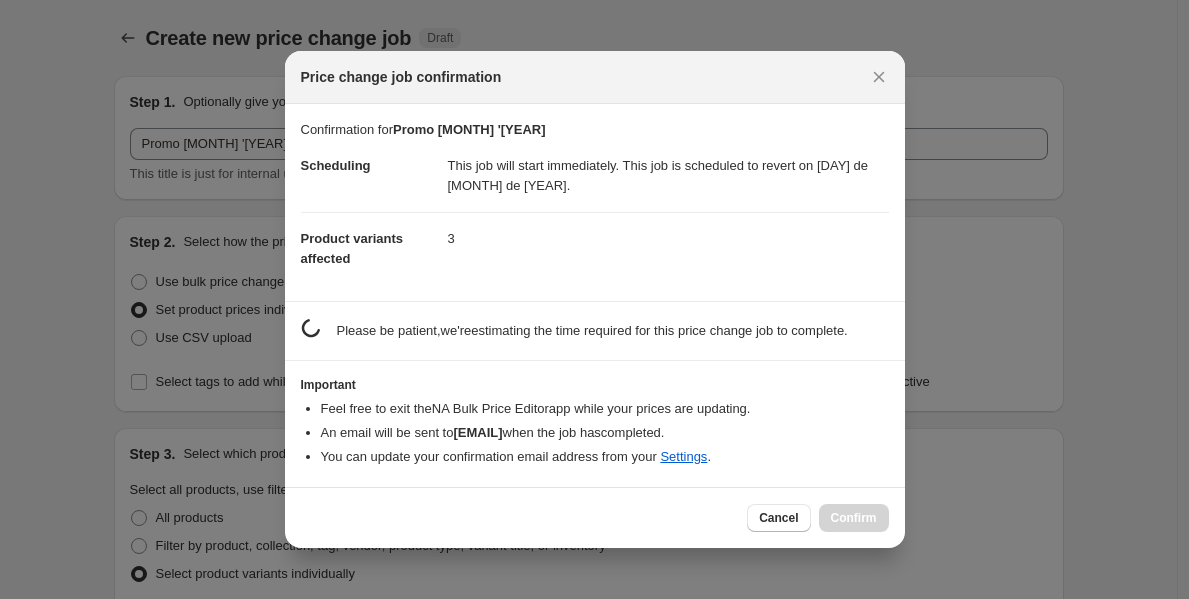 scroll, scrollTop: 0, scrollLeft: 0, axis: both 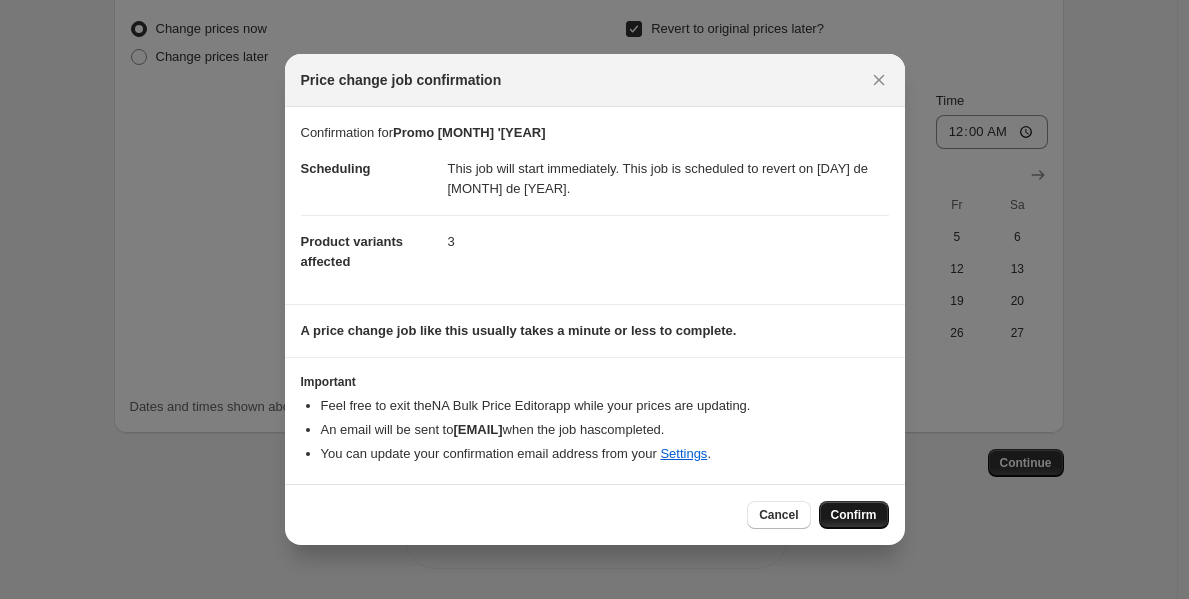 click on "Confirm" at bounding box center [854, 515] 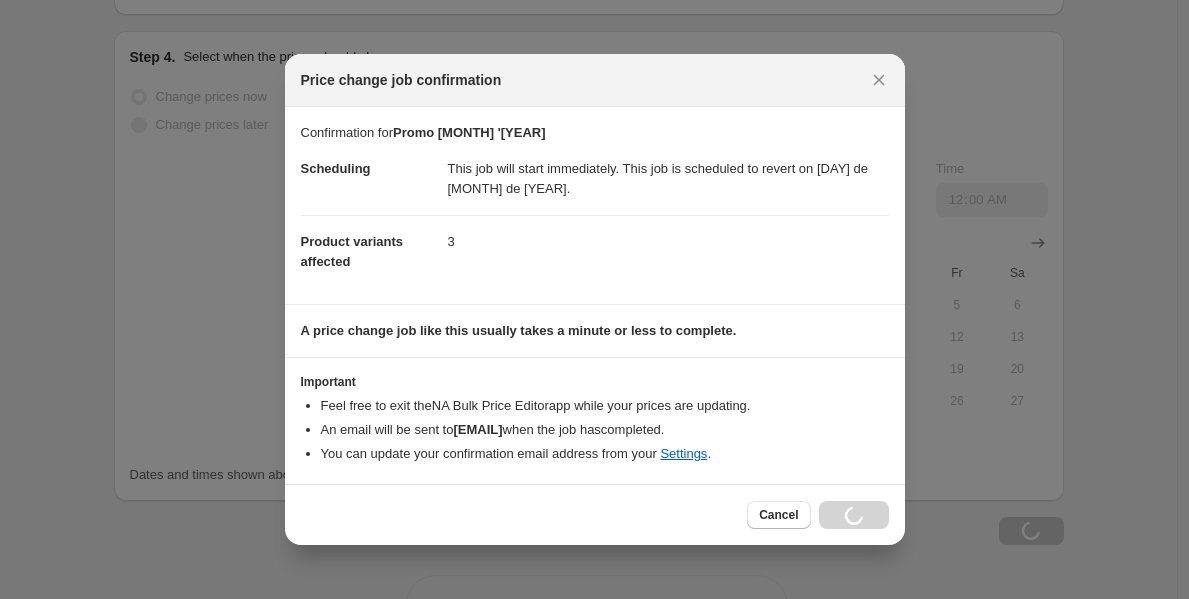 scroll, scrollTop: 1328, scrollLeft: 0, axis: vertical 